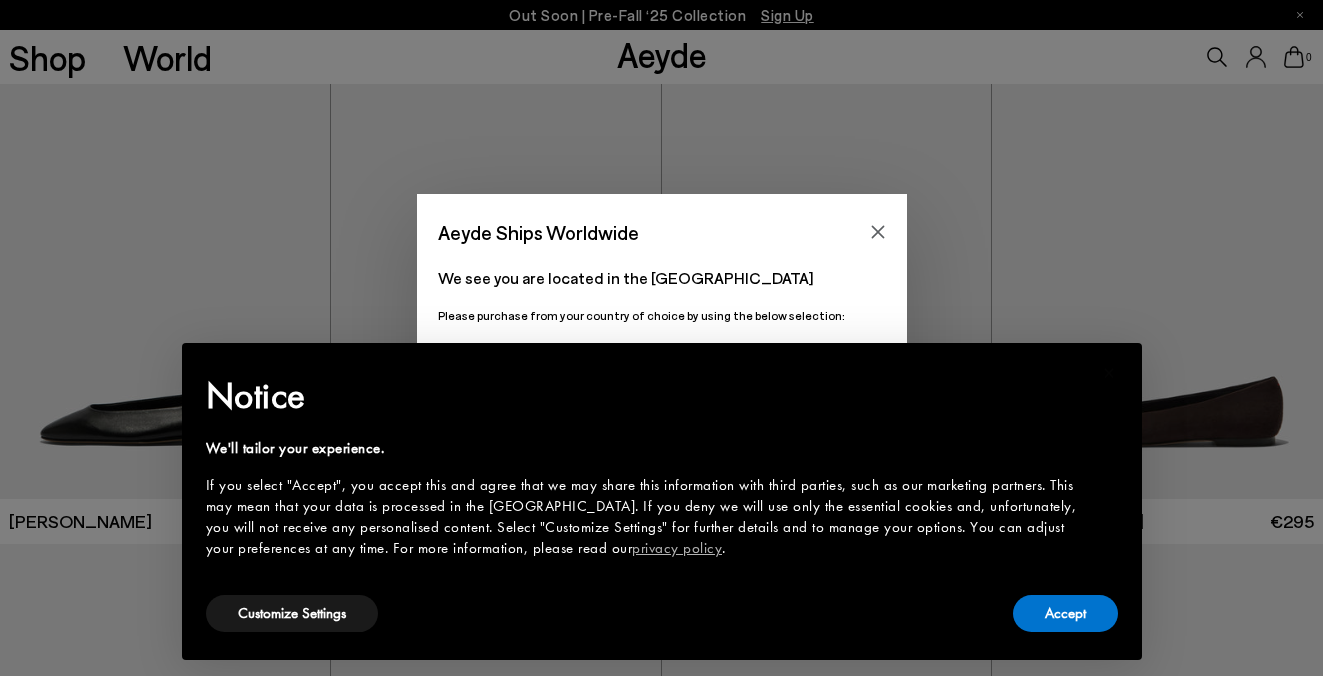 scroll, scrollTop: 1, scrollLeft: 0, axis: vertical 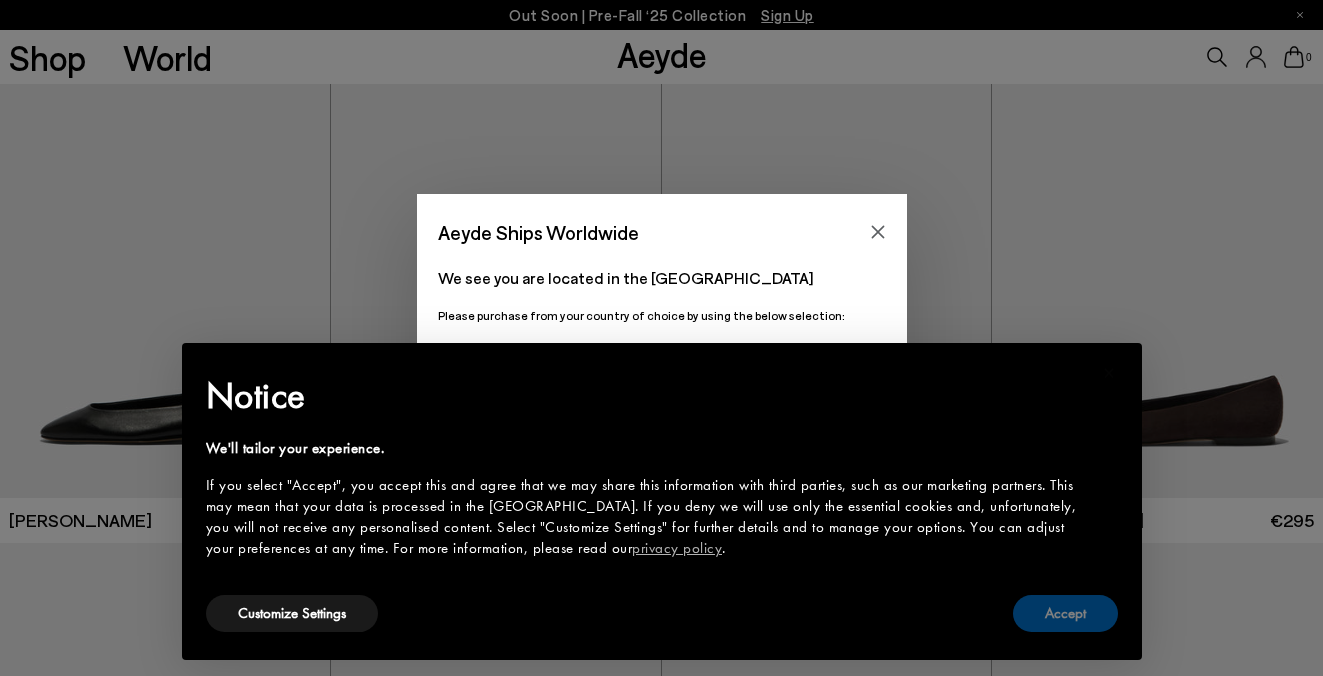 click on "Accept" at bounding box center [1065, 613] 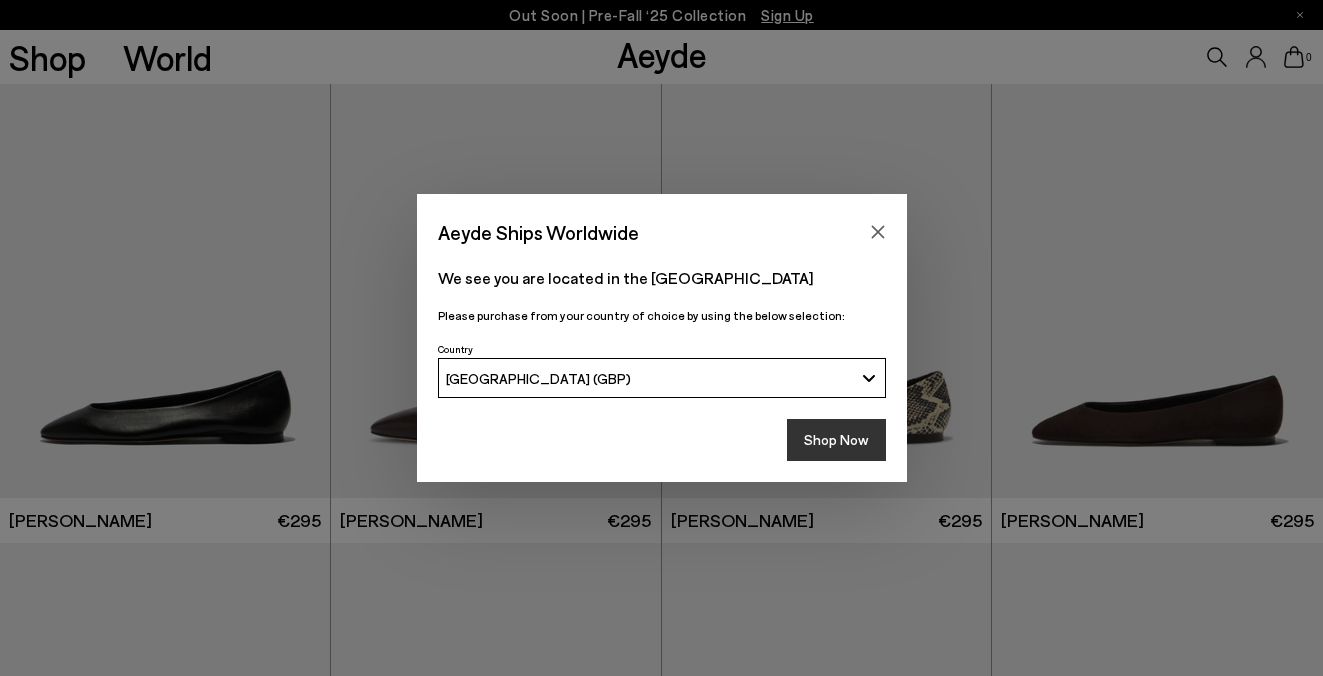 click on "Shop Now" at bounding box center (836, 440) 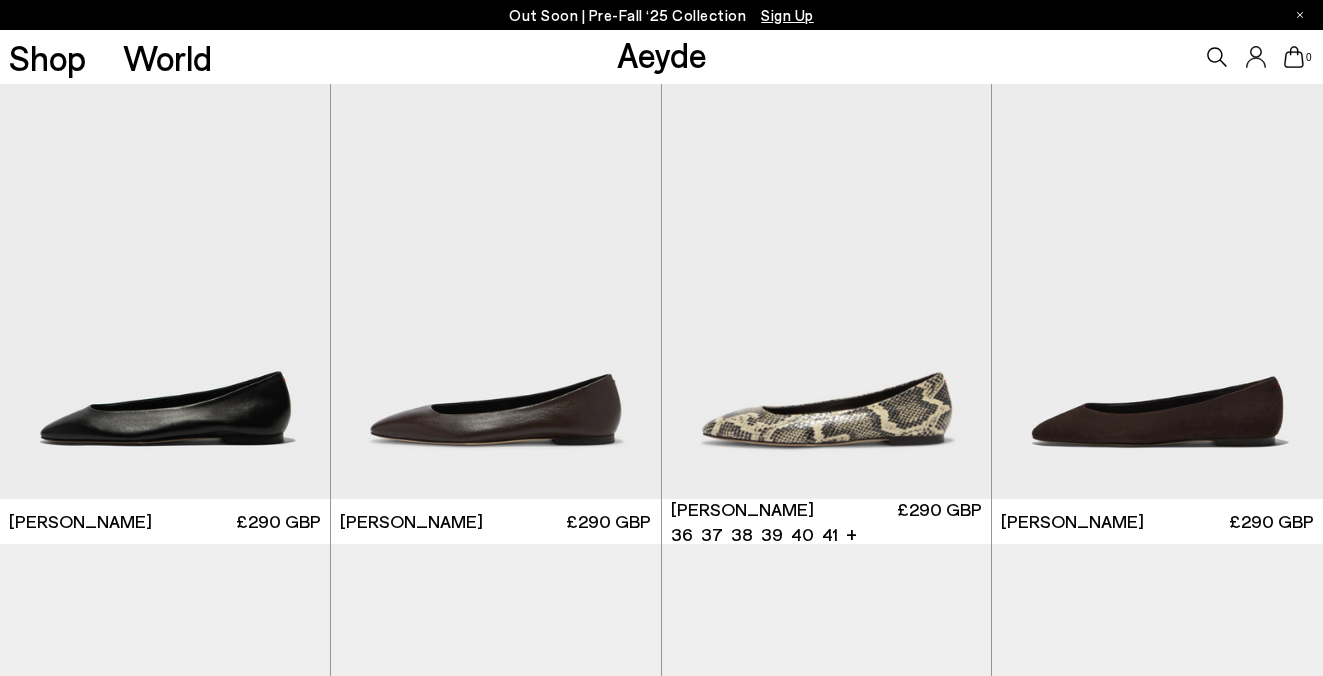 scroll, scrollTop: 0, scrollLeft: 0, axis: both 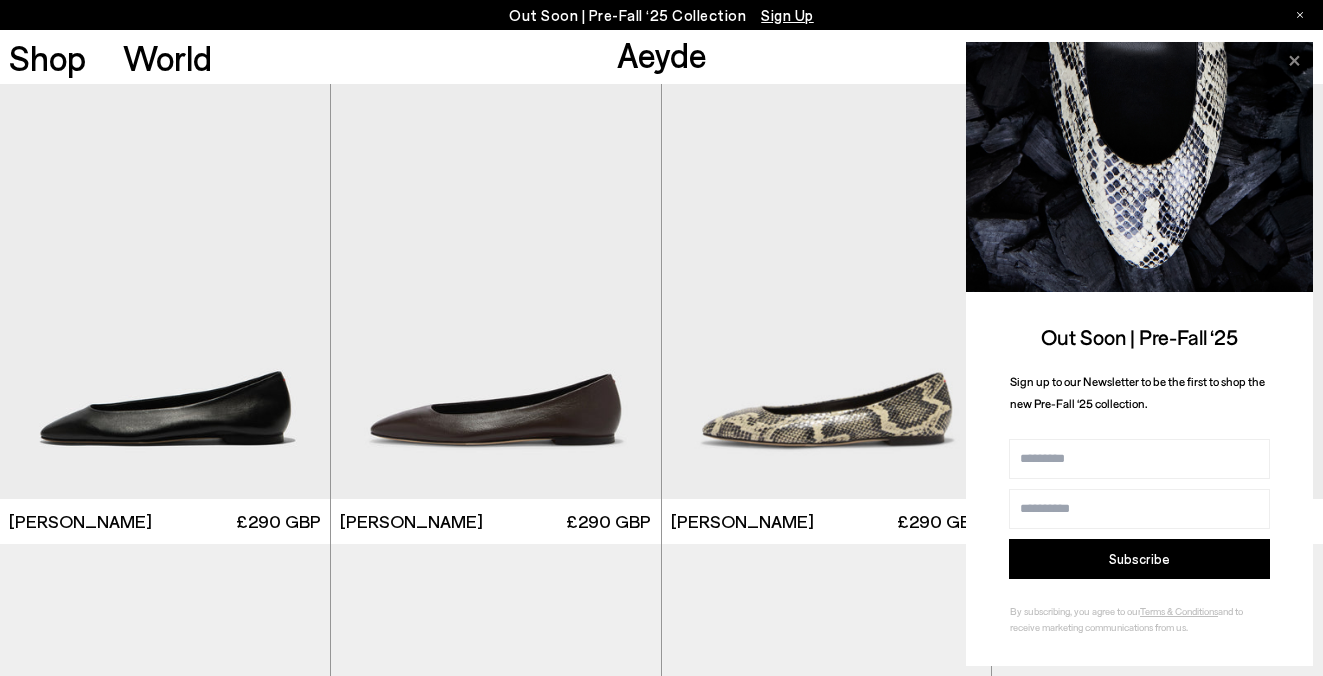 click 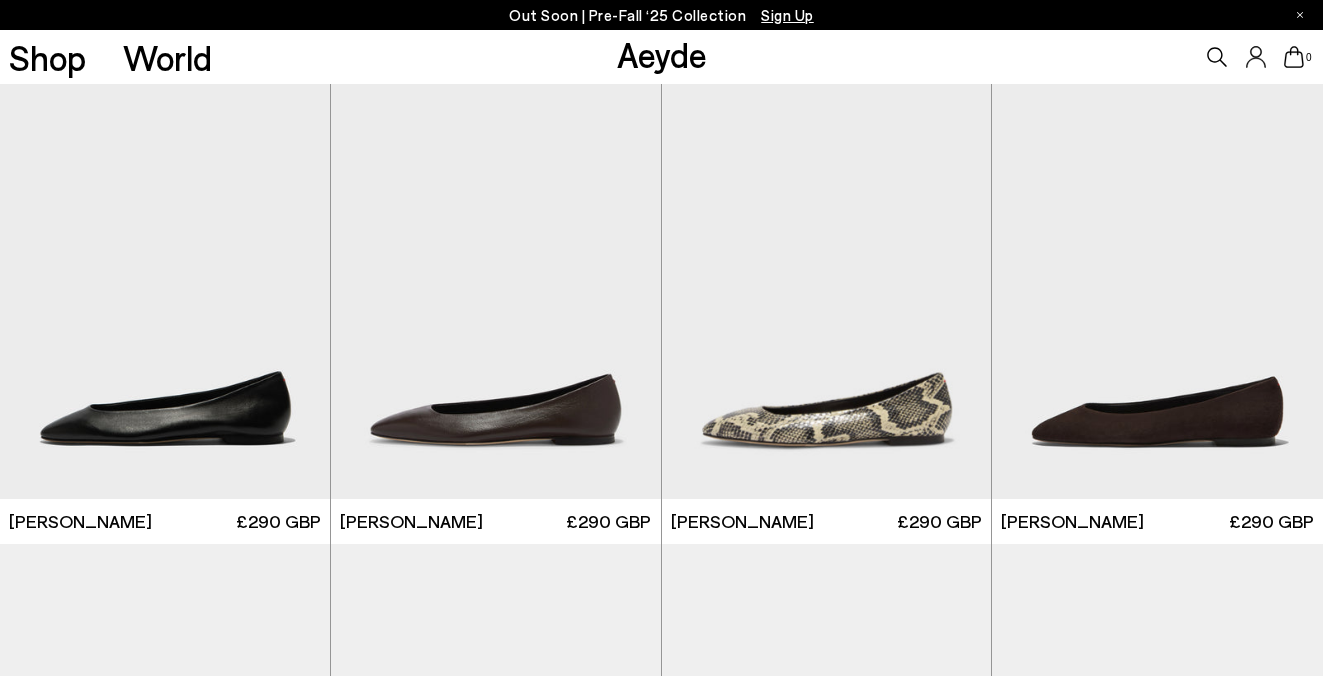 click 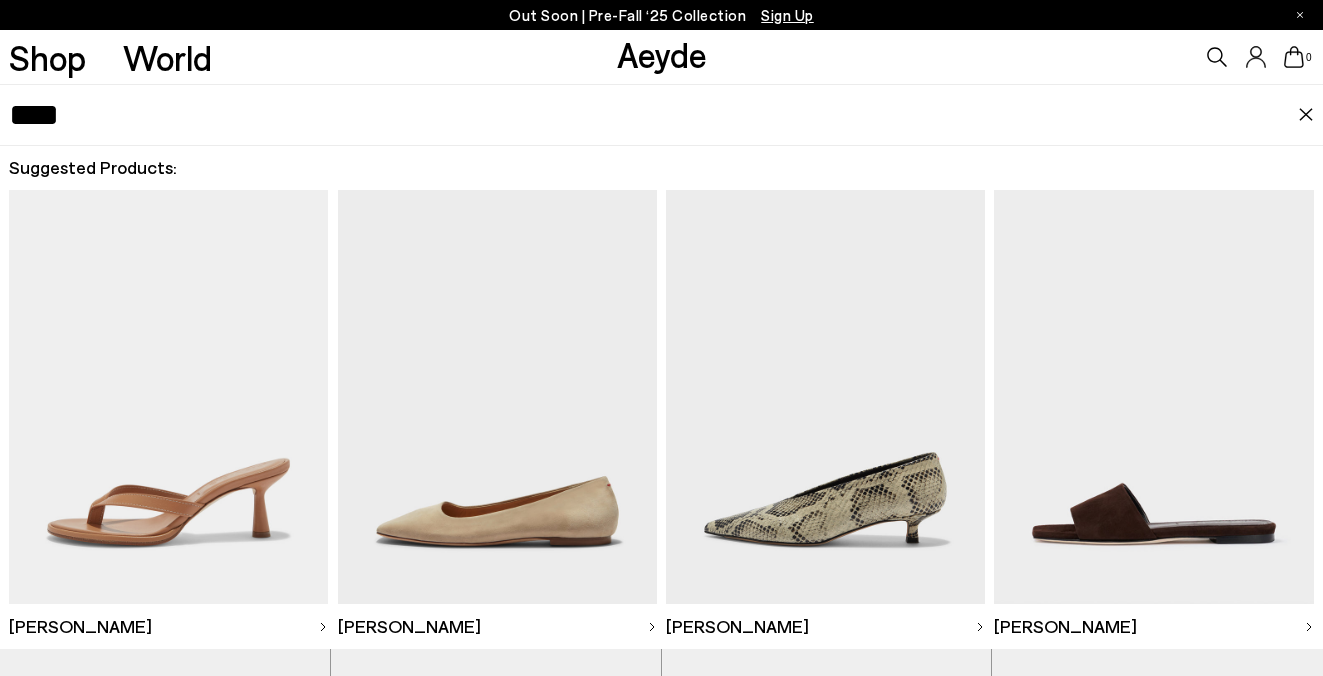 type on "****" 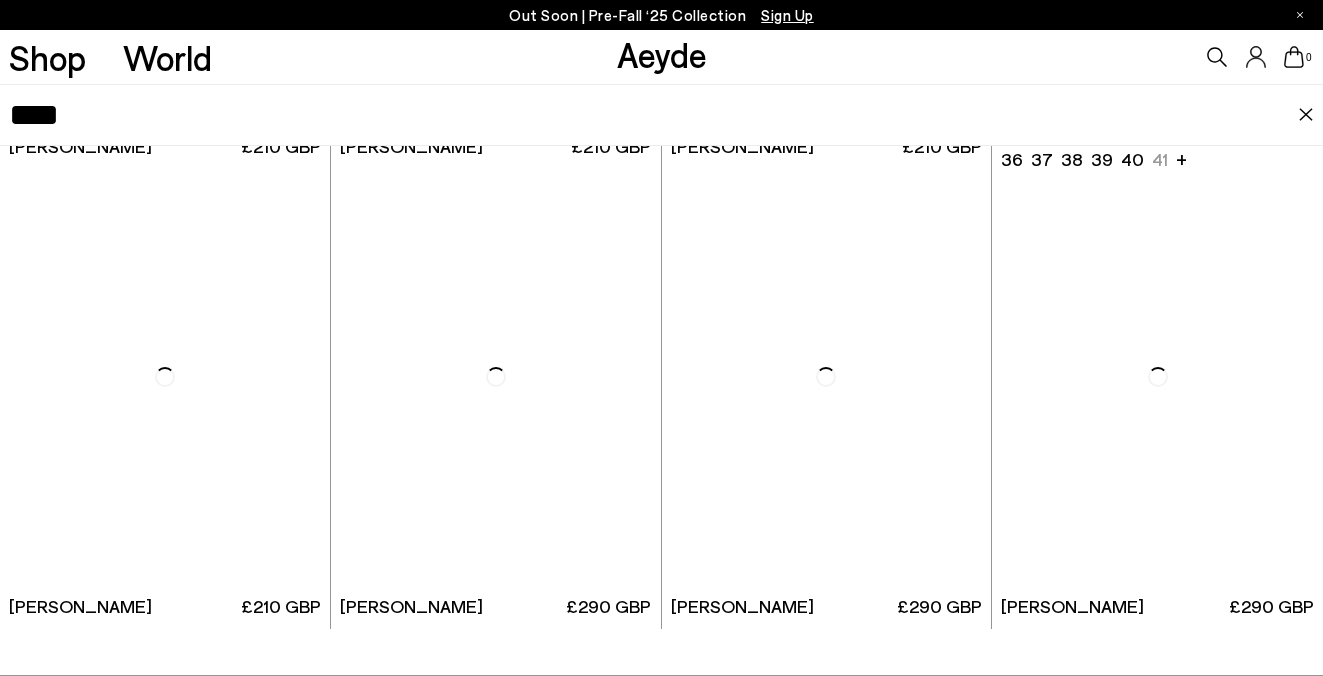 scroll, scrollTop: 509, scrollLeft: 0, axis: vertical 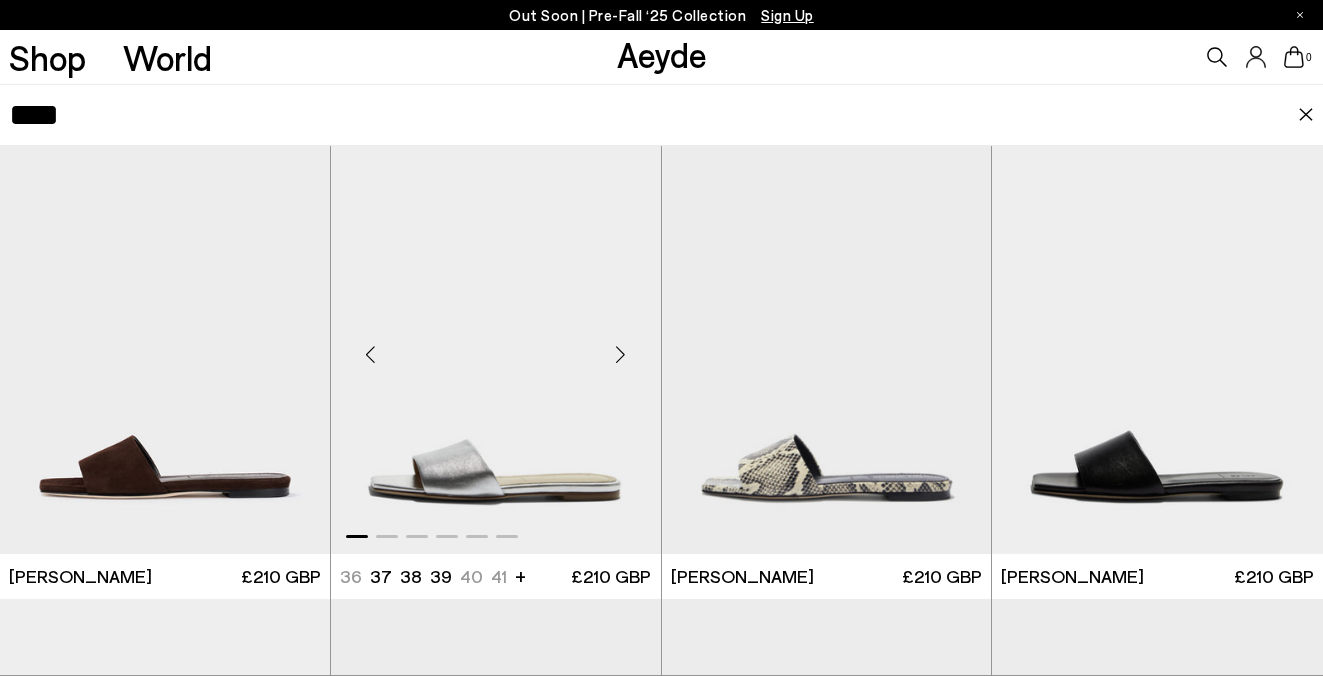 click at bounding box center [496, 346] 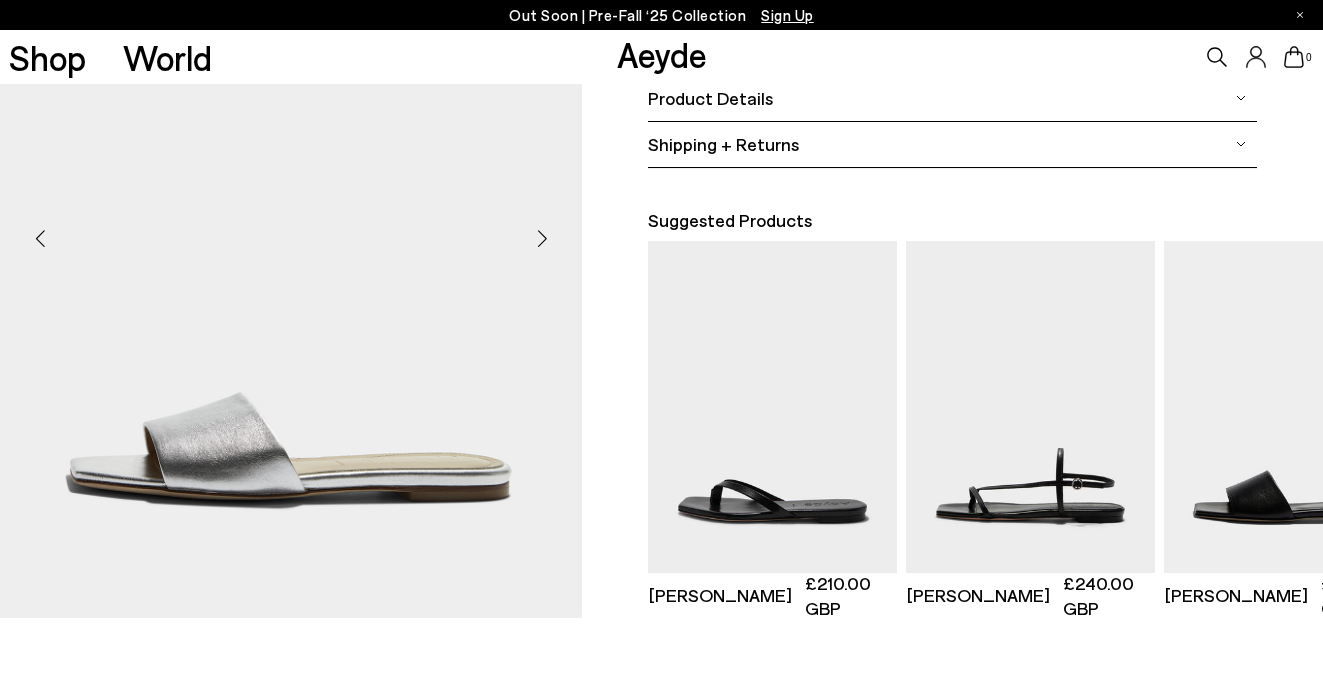 scroll, scrollTop: 357, scrollLeft: 0, axis: vertical 